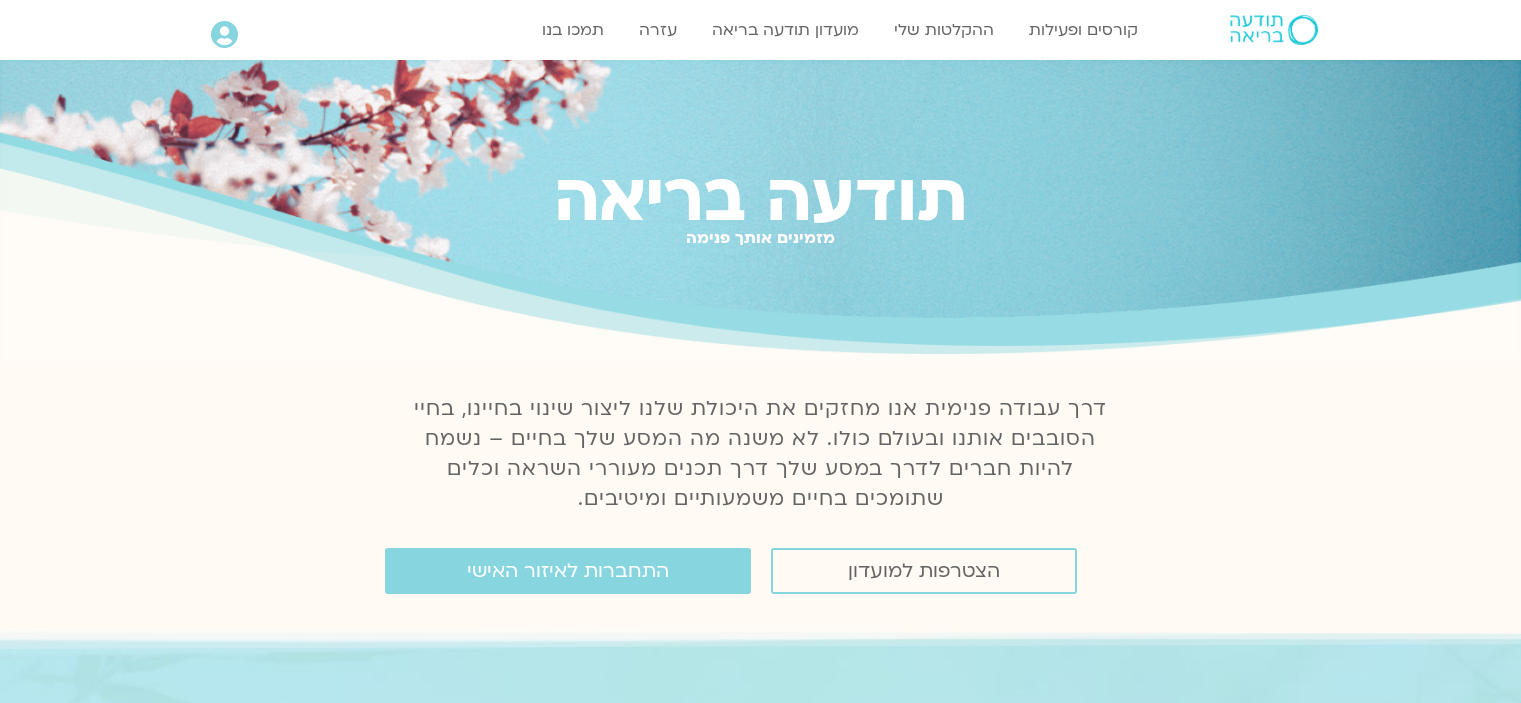 scroll, scrollTop: 0, scrollLeft: 0, axis: both 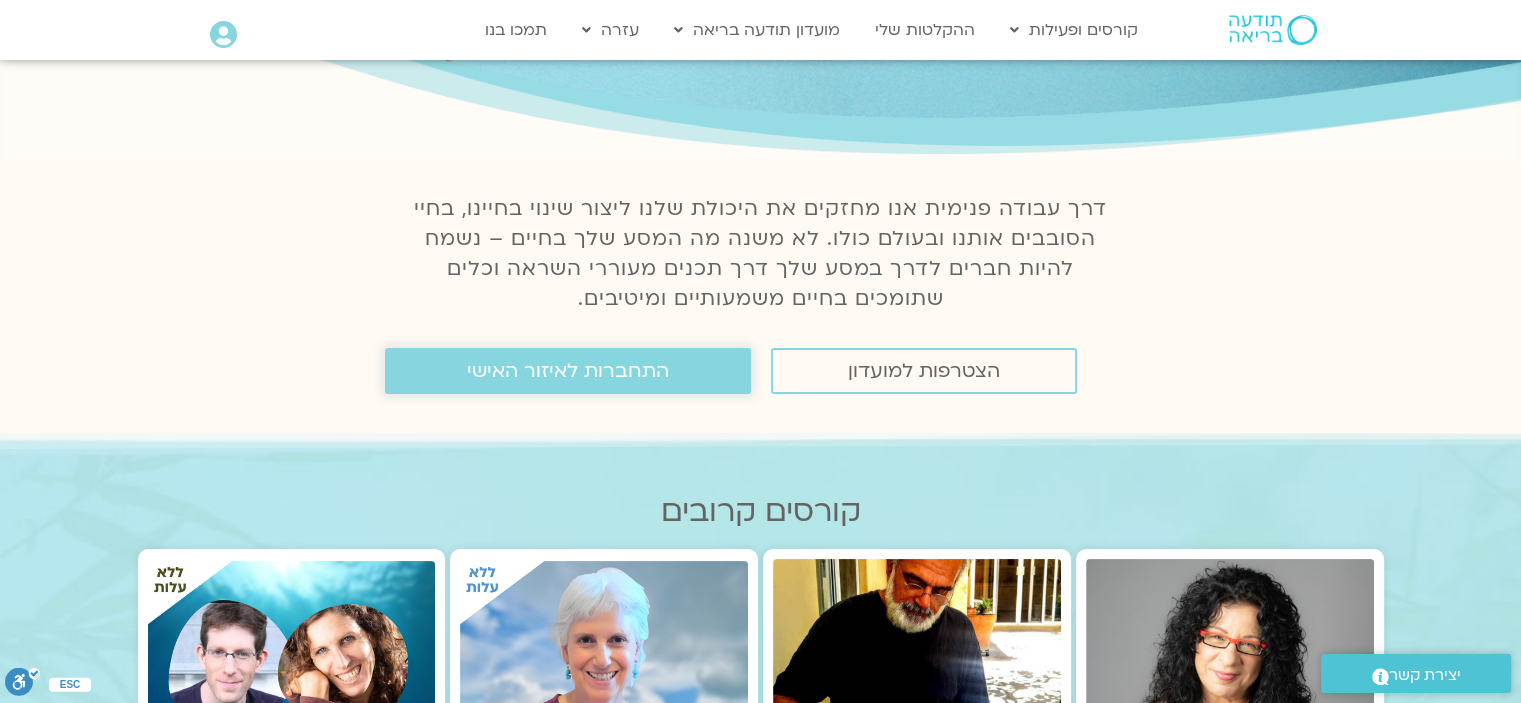 click on "התחברות לאיזור האישי" at bounding box center (568, 371) 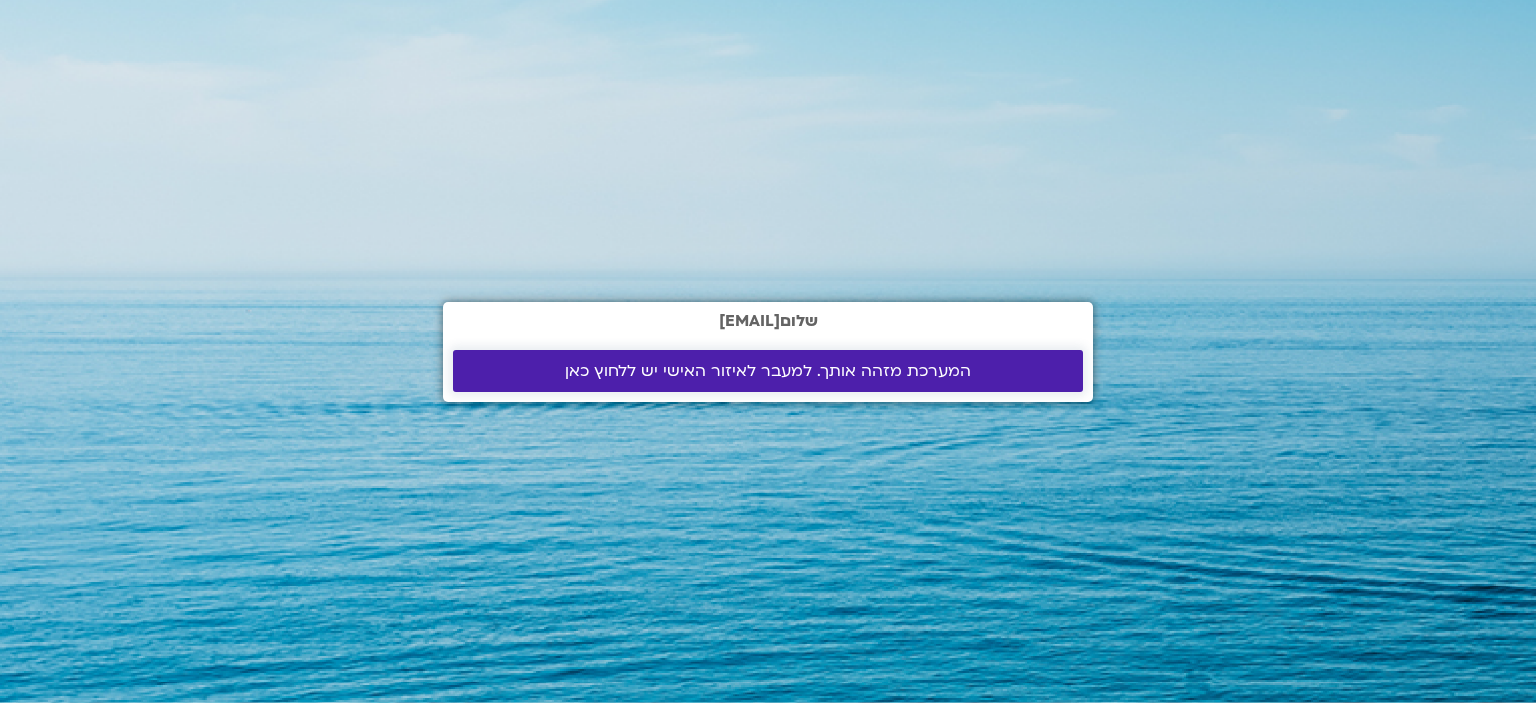 scroll, scrollTop: 0, scrollLeft: 0, axis: both 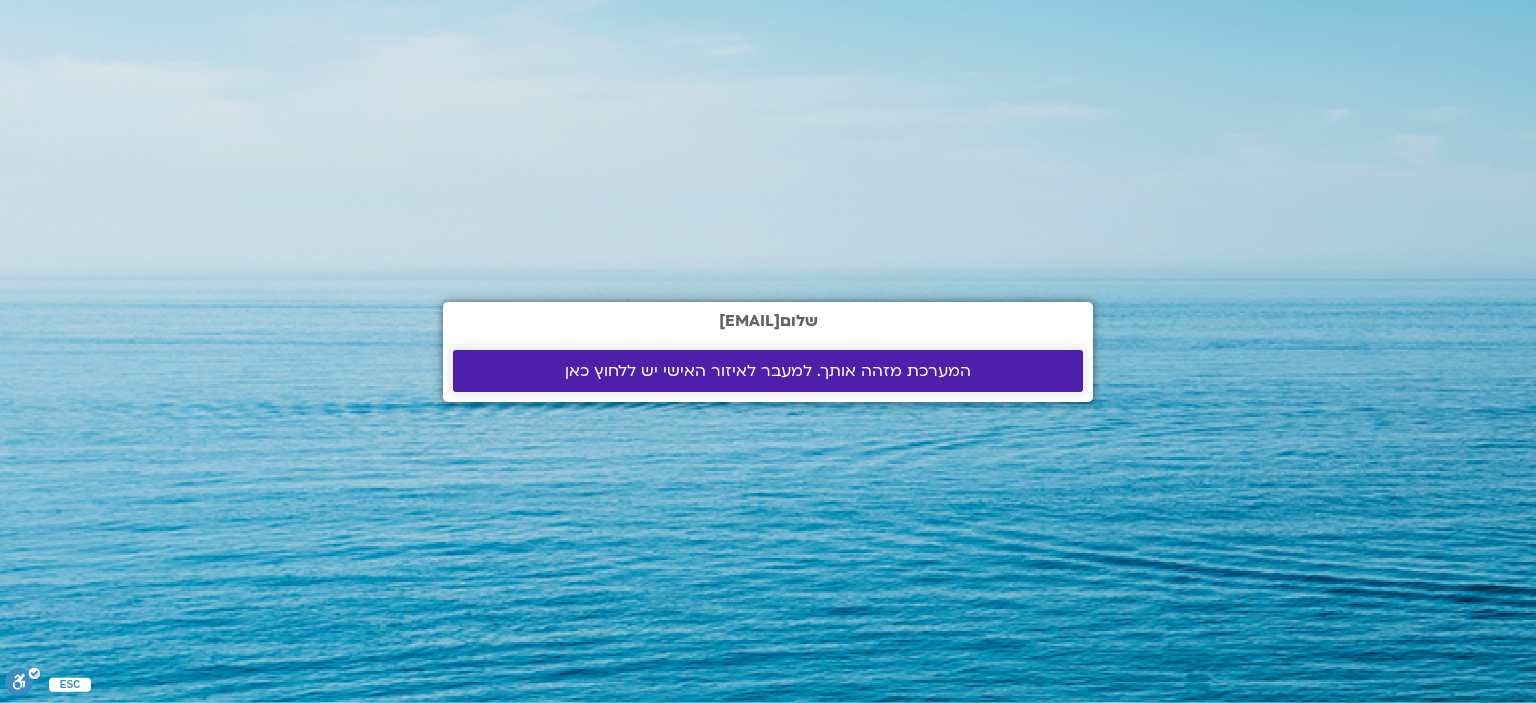 click on "המערכת מזהה אותך. למעבר לאיזור האישי יש ללחוץ כאן" at bounding box center (768, 371) 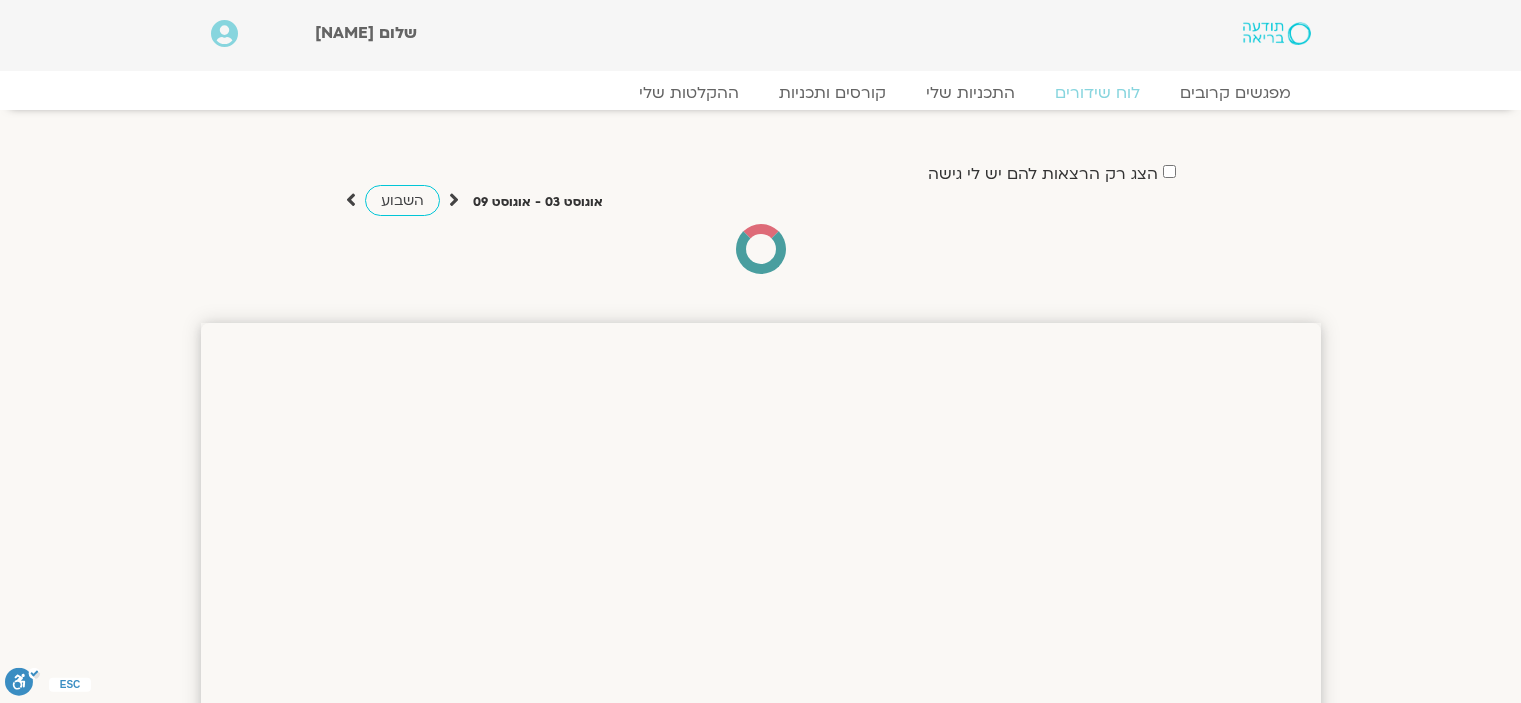 scroll, scrollTop: 0, scrollLeft: 0, axis: both 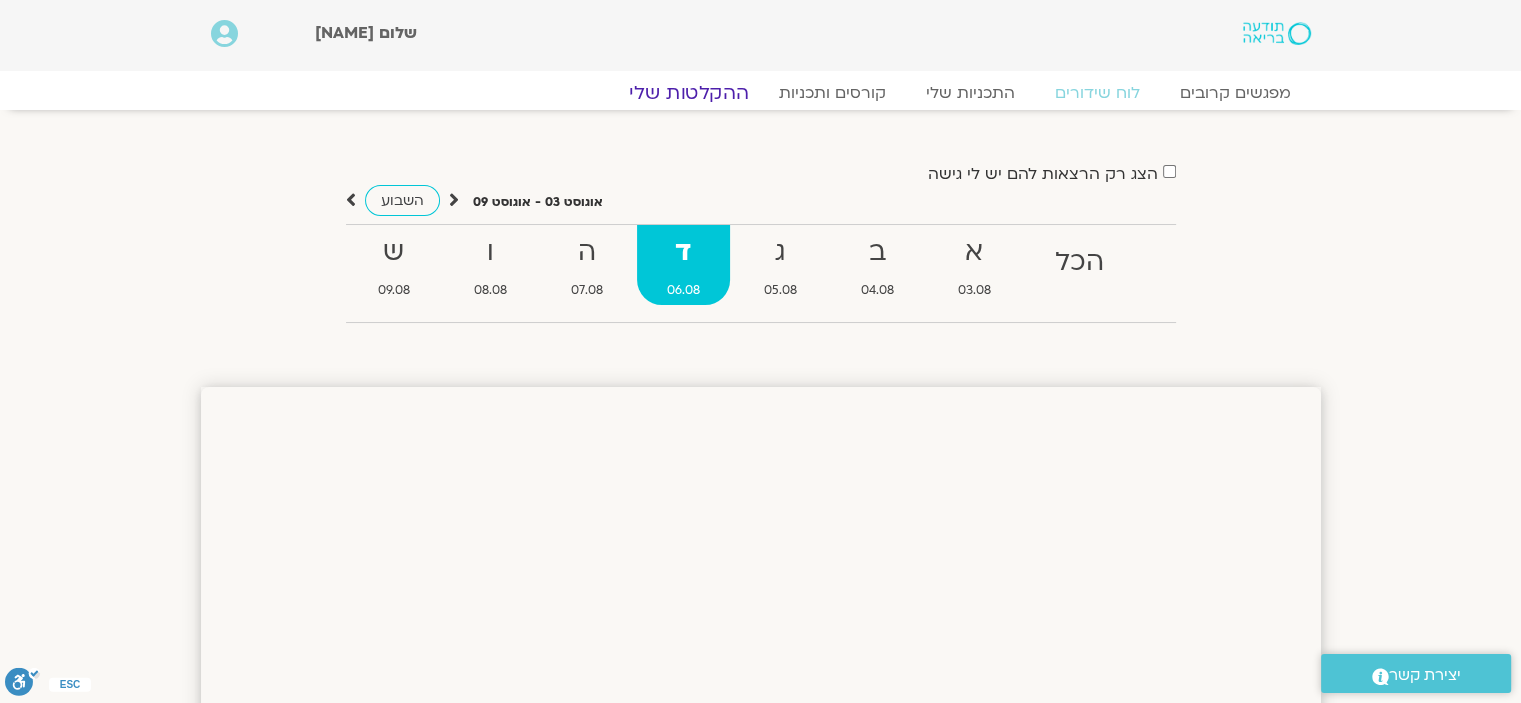 click on "ההקלטות שלי" 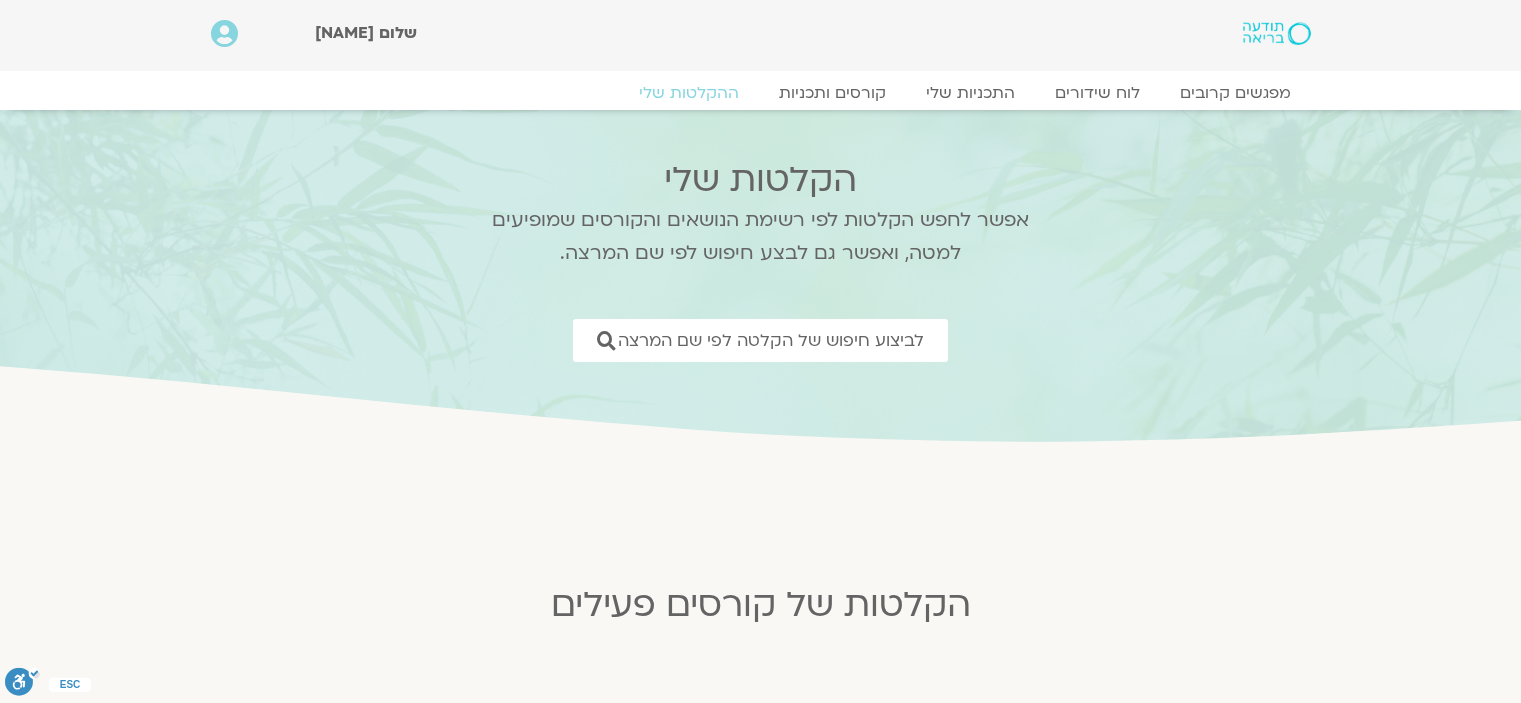 scroll, scrollTop: 0, scrollLeft: 0, axis: both 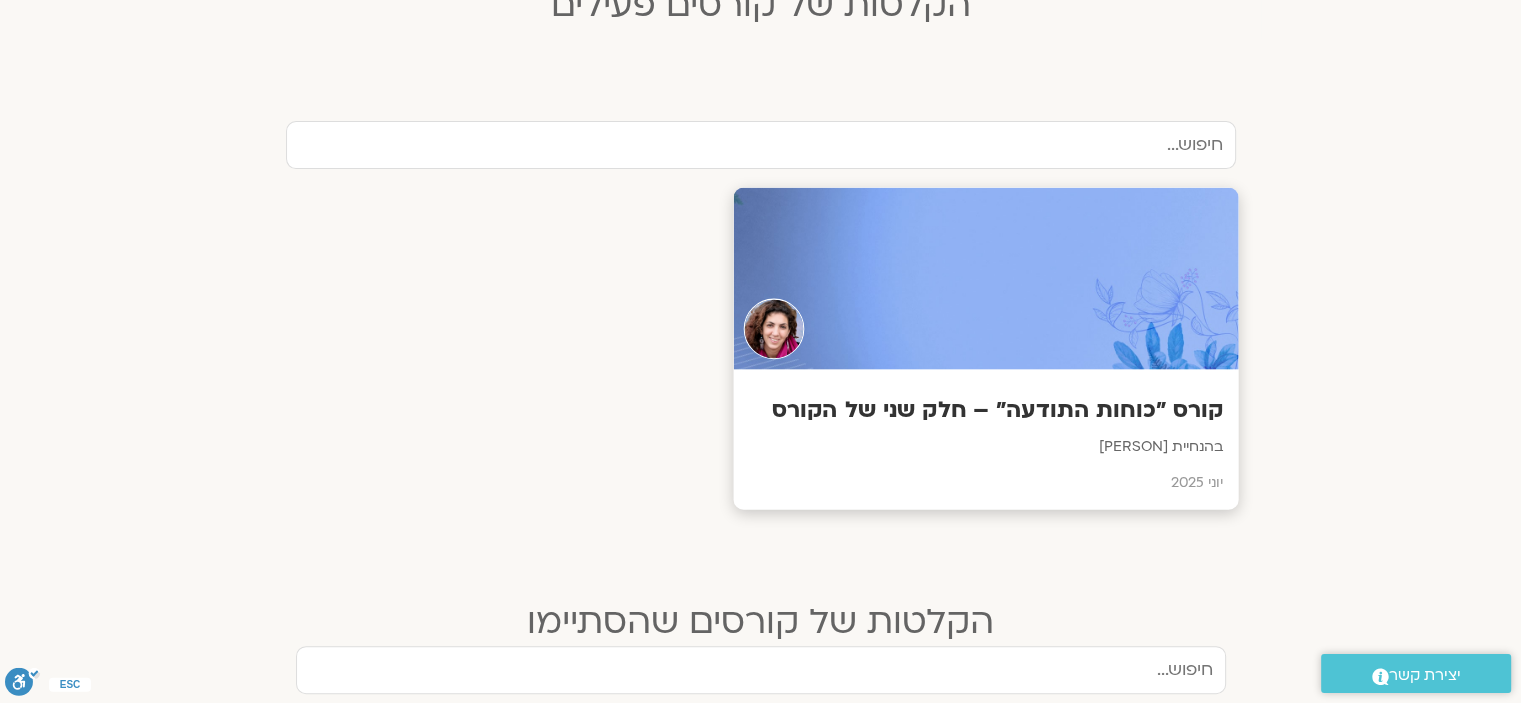 click at bounding box center [985, 279] 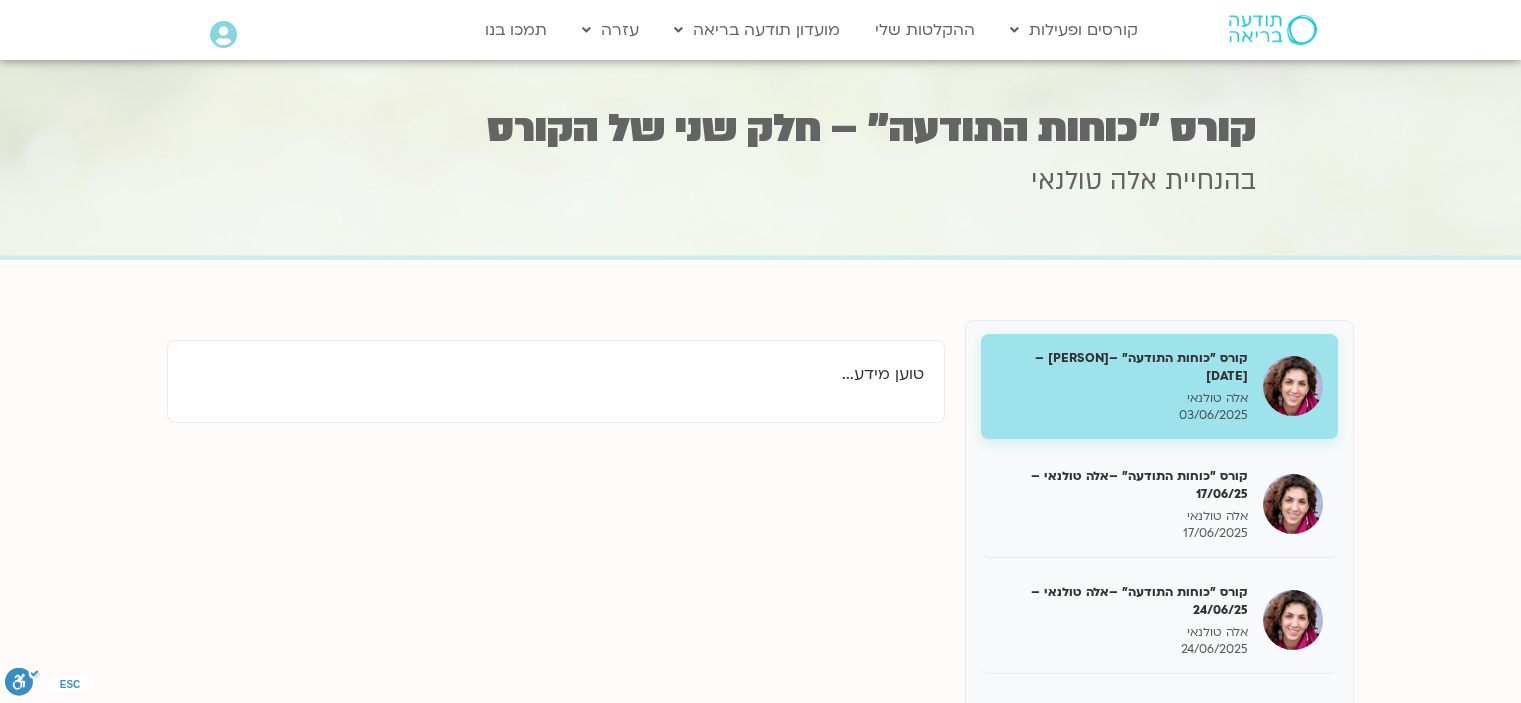 scroll, scrollTop: 0, scrollLeft: 0, axis: both 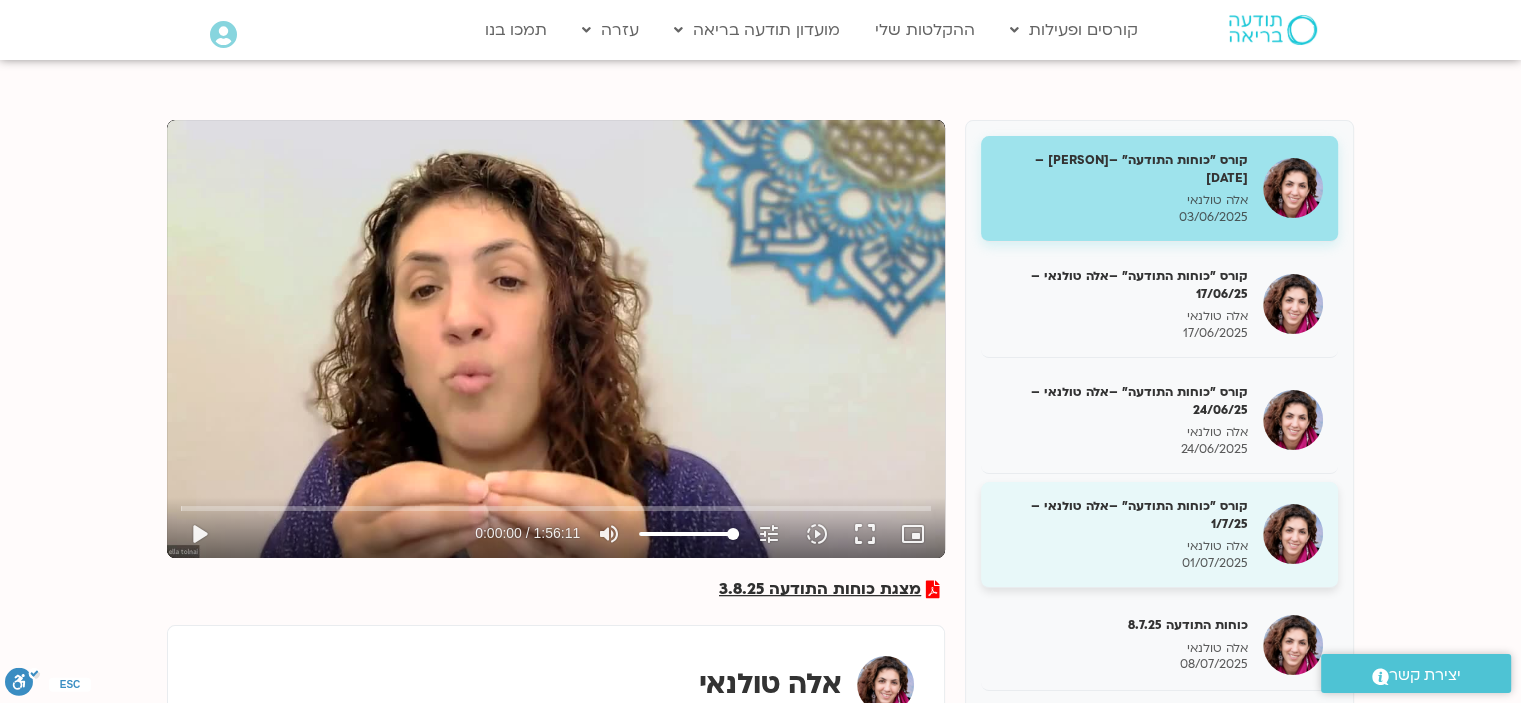 click at bounding box center (1293, 534) 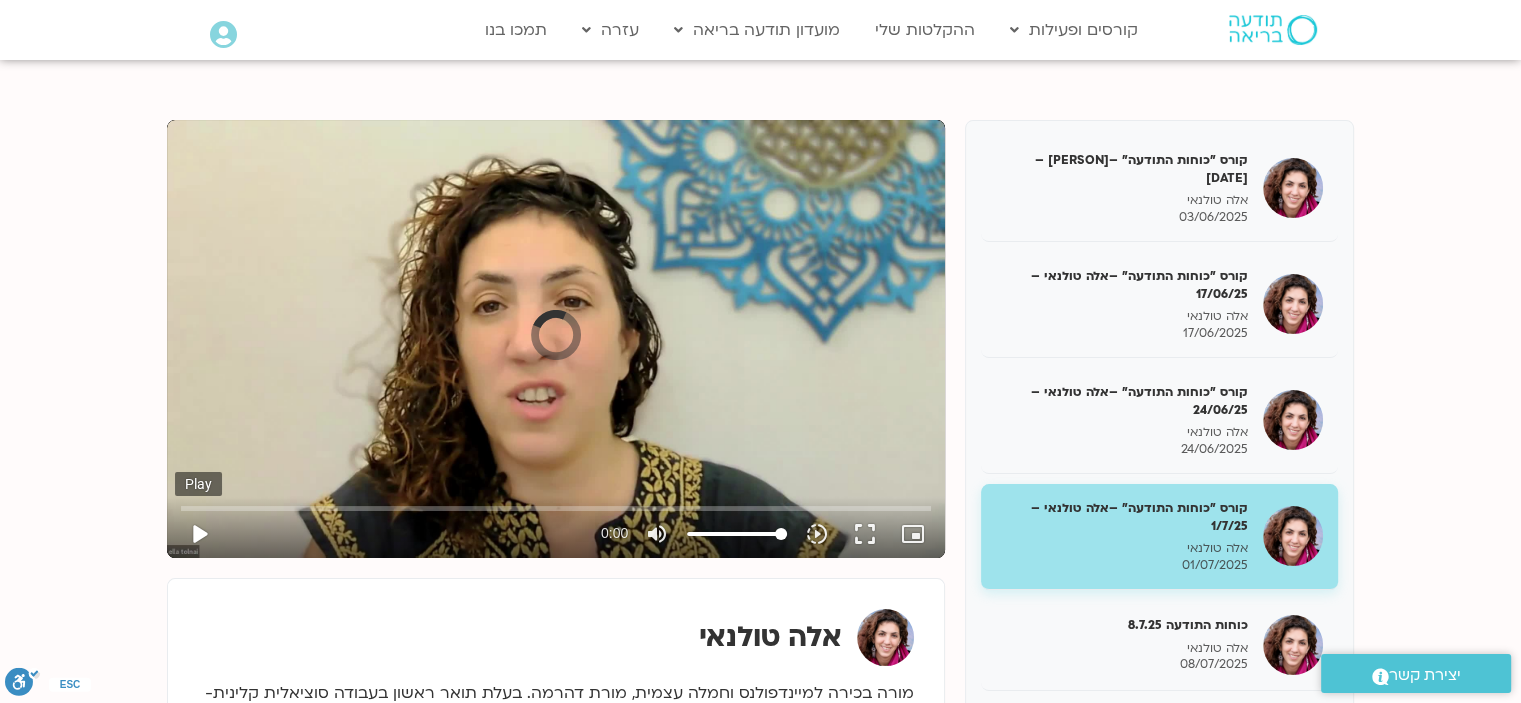 click on "play_arrow" at bounding box center [199, 534] 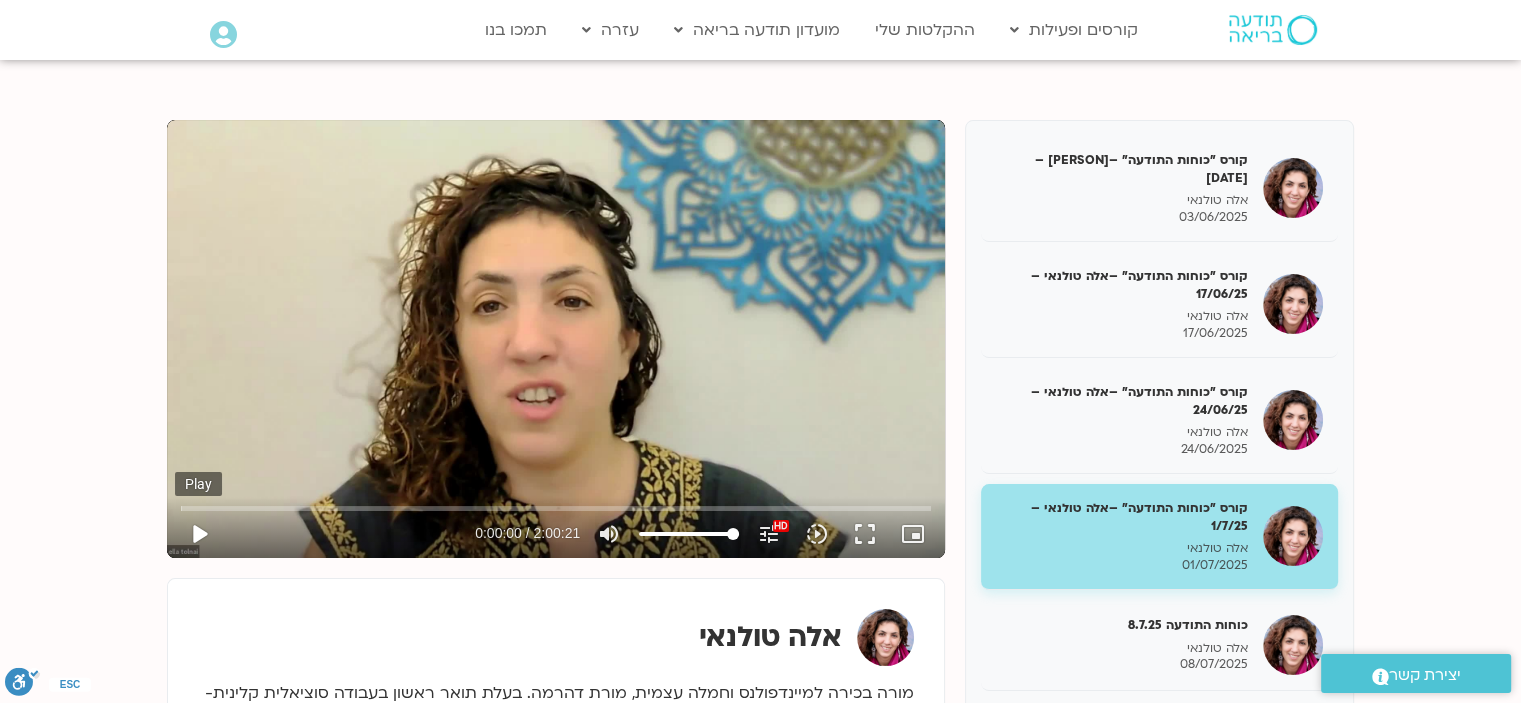 click on "play_arrow" at bounding box center (199, 534) 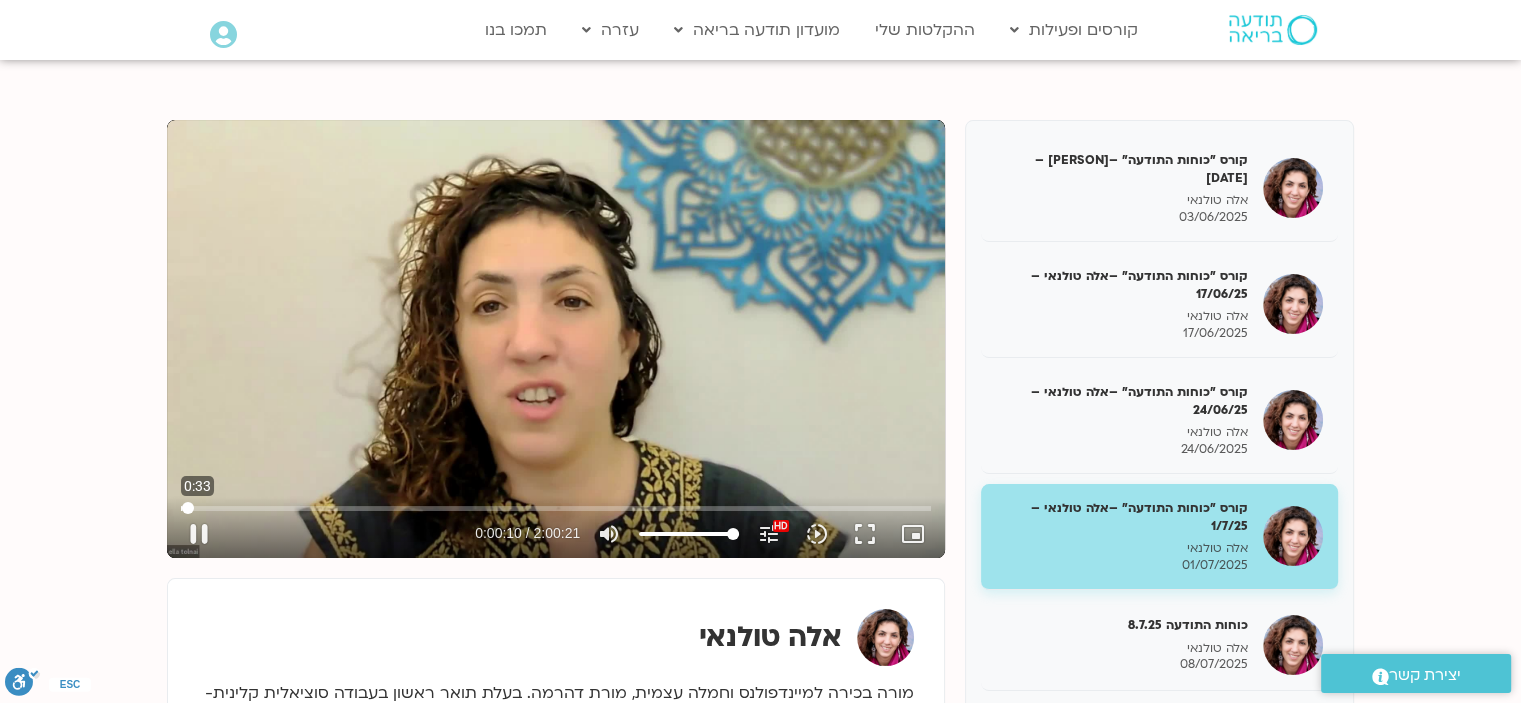 click at bounding box center [556, 508] 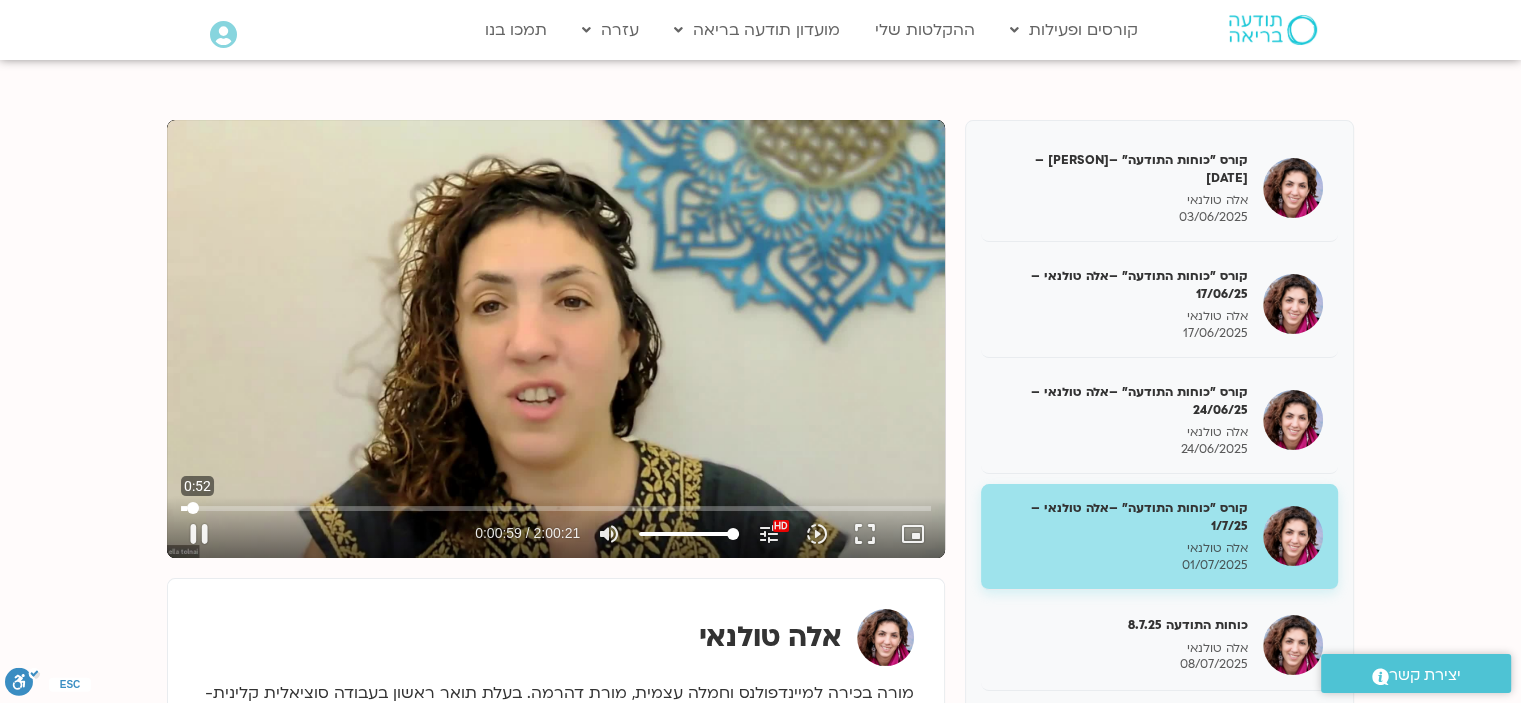 click at bounding box center [556, 508] 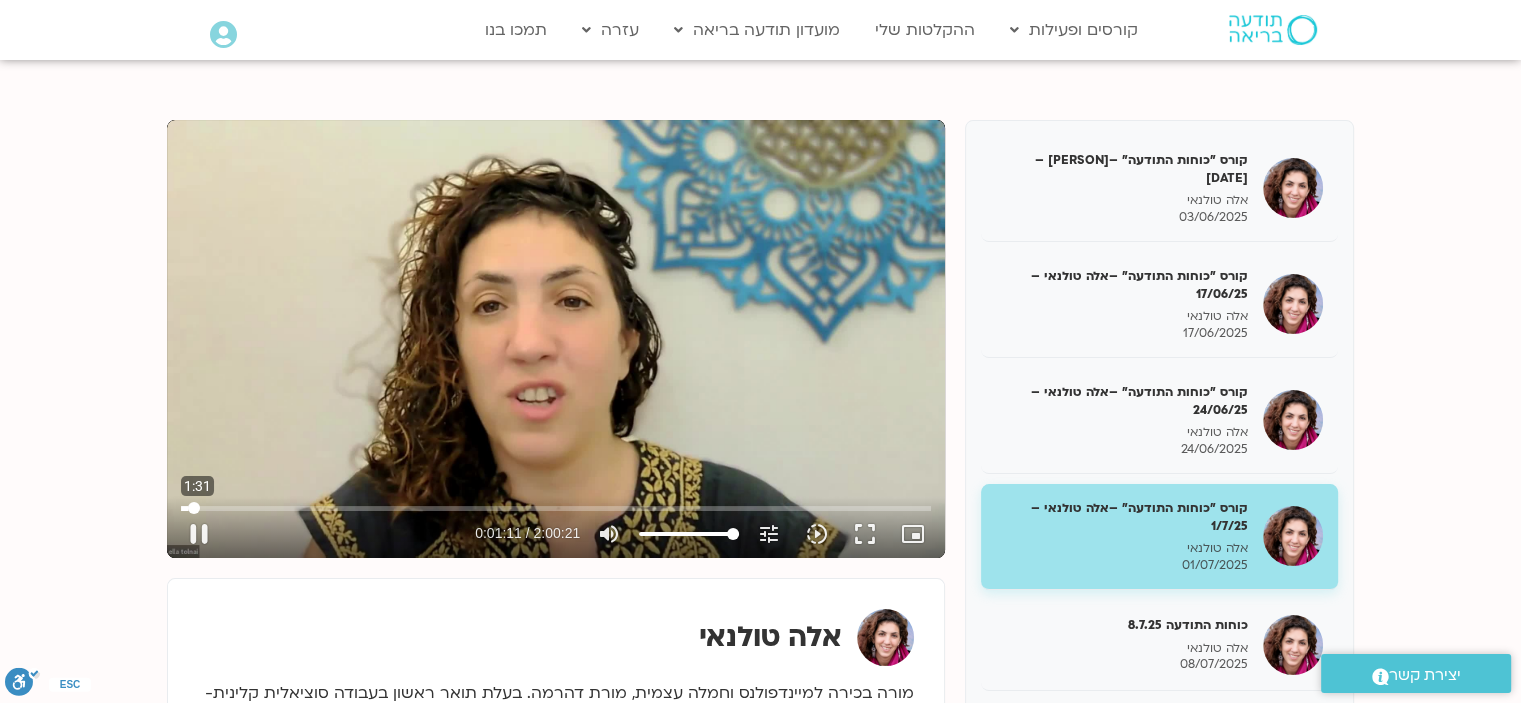click at bounding box center (556, 508) 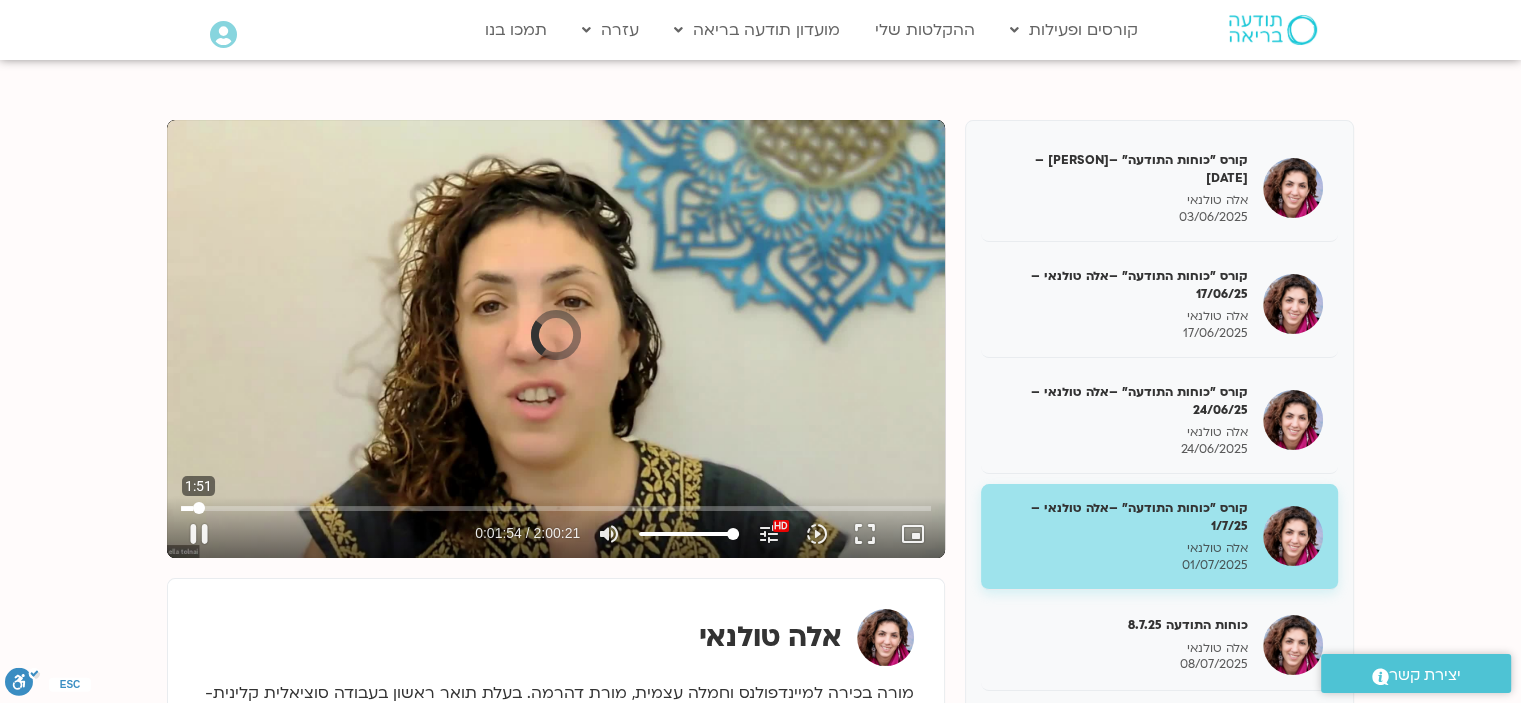 click at bounding box center (556, 508) 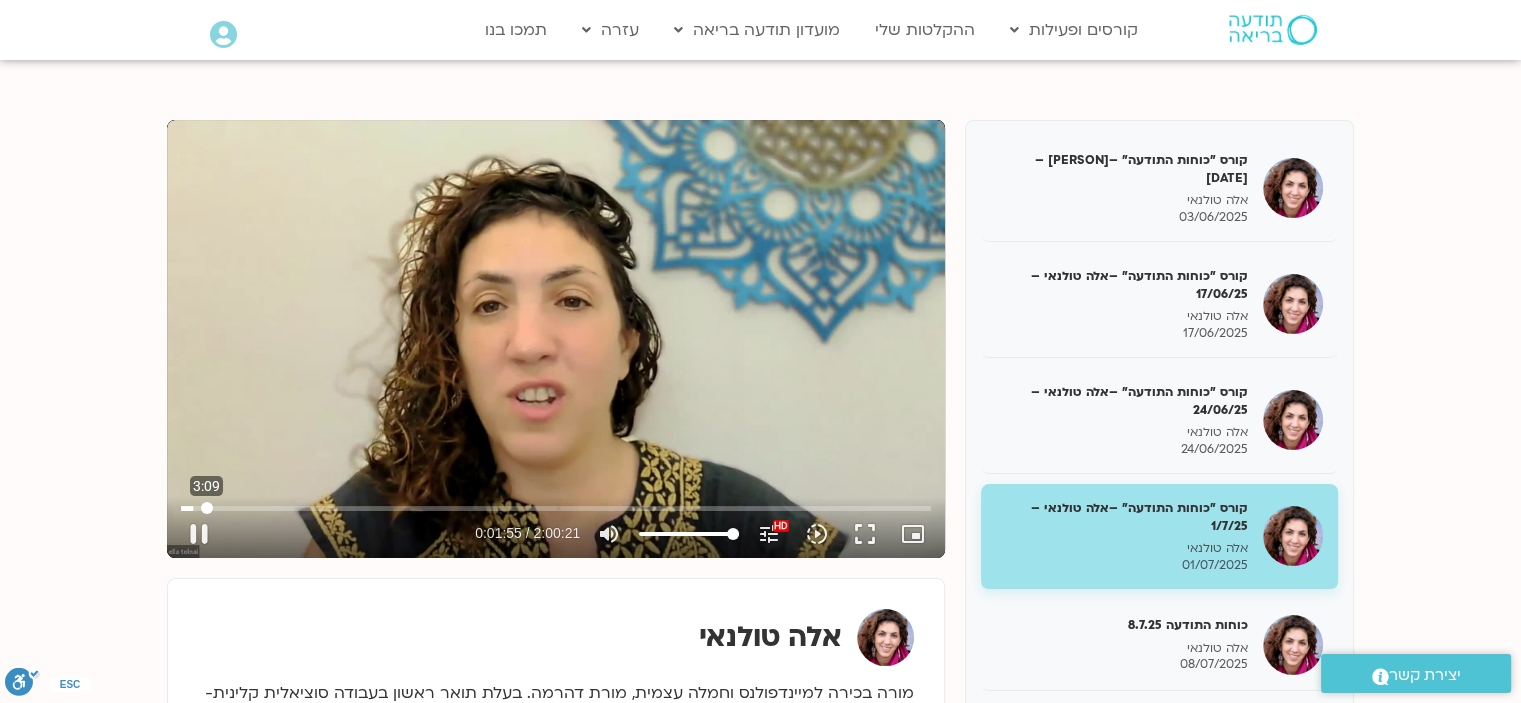 click at bounding box center [556, 508] 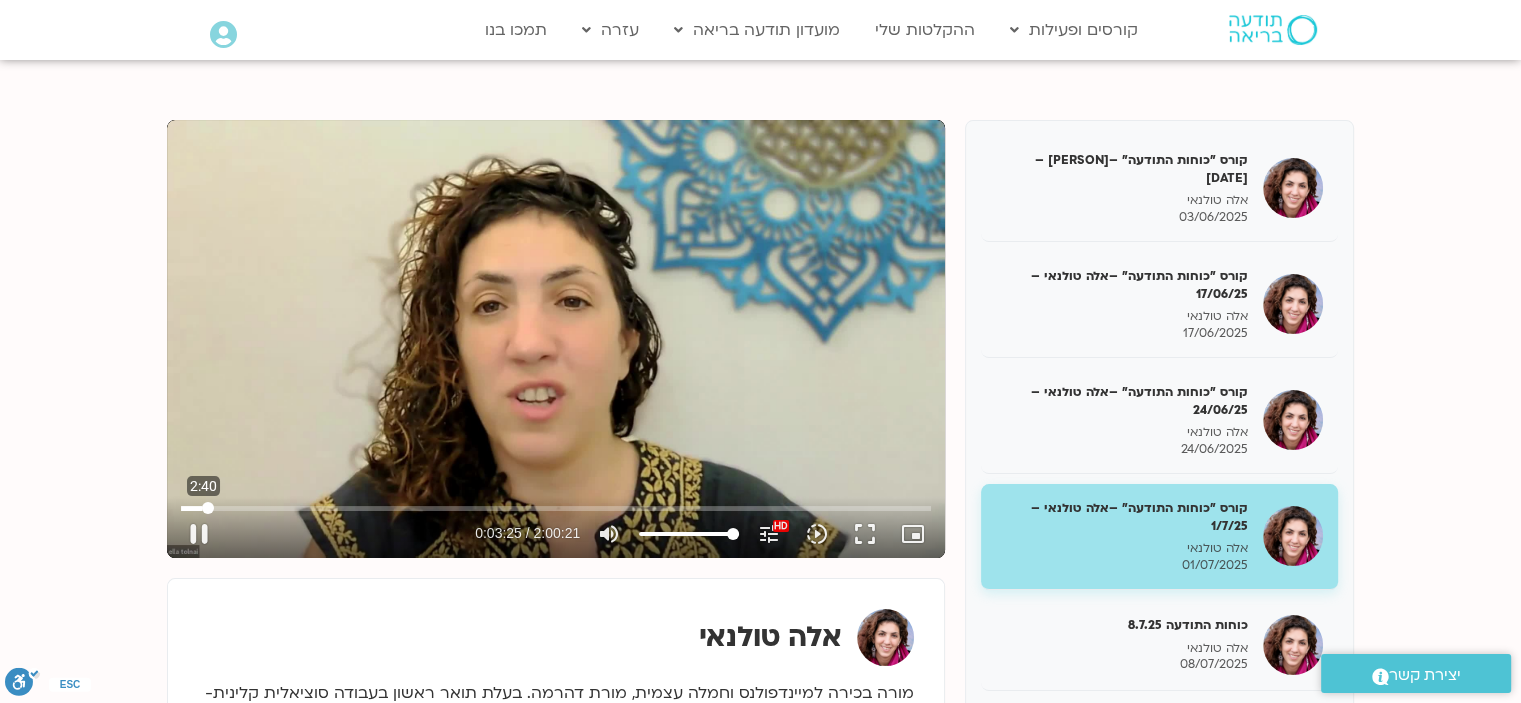 click at bounding box center [556, 508] 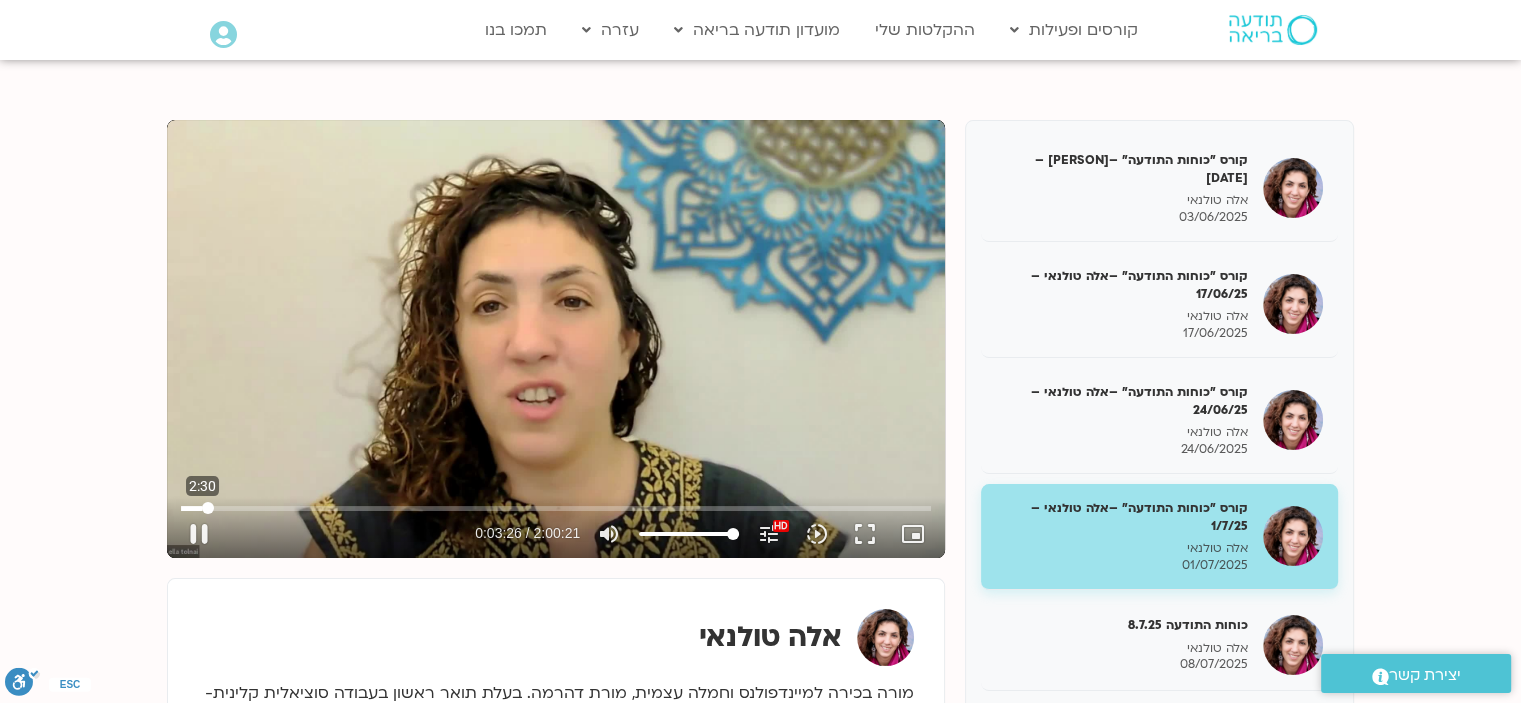click at bounding box center (556, 508) 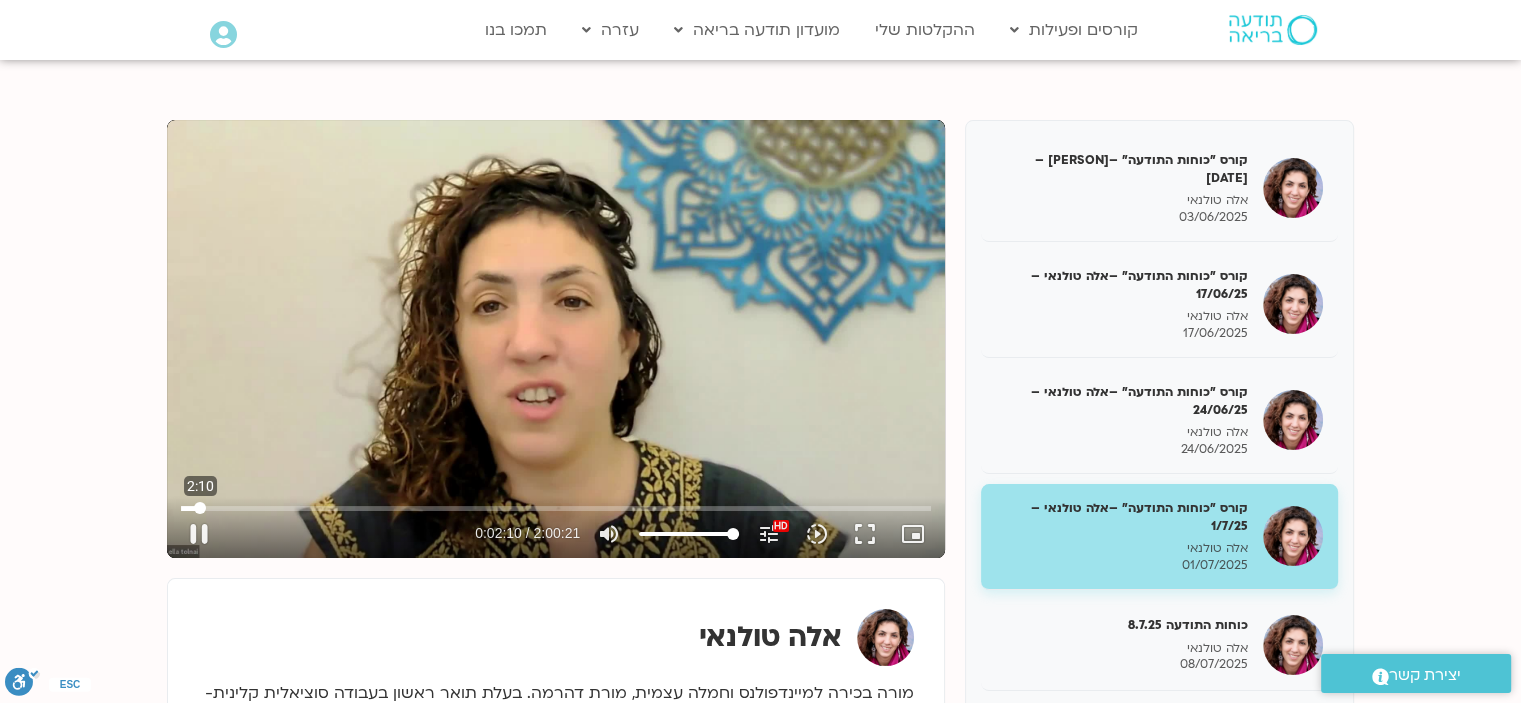 click at bounding box center [556, 508] 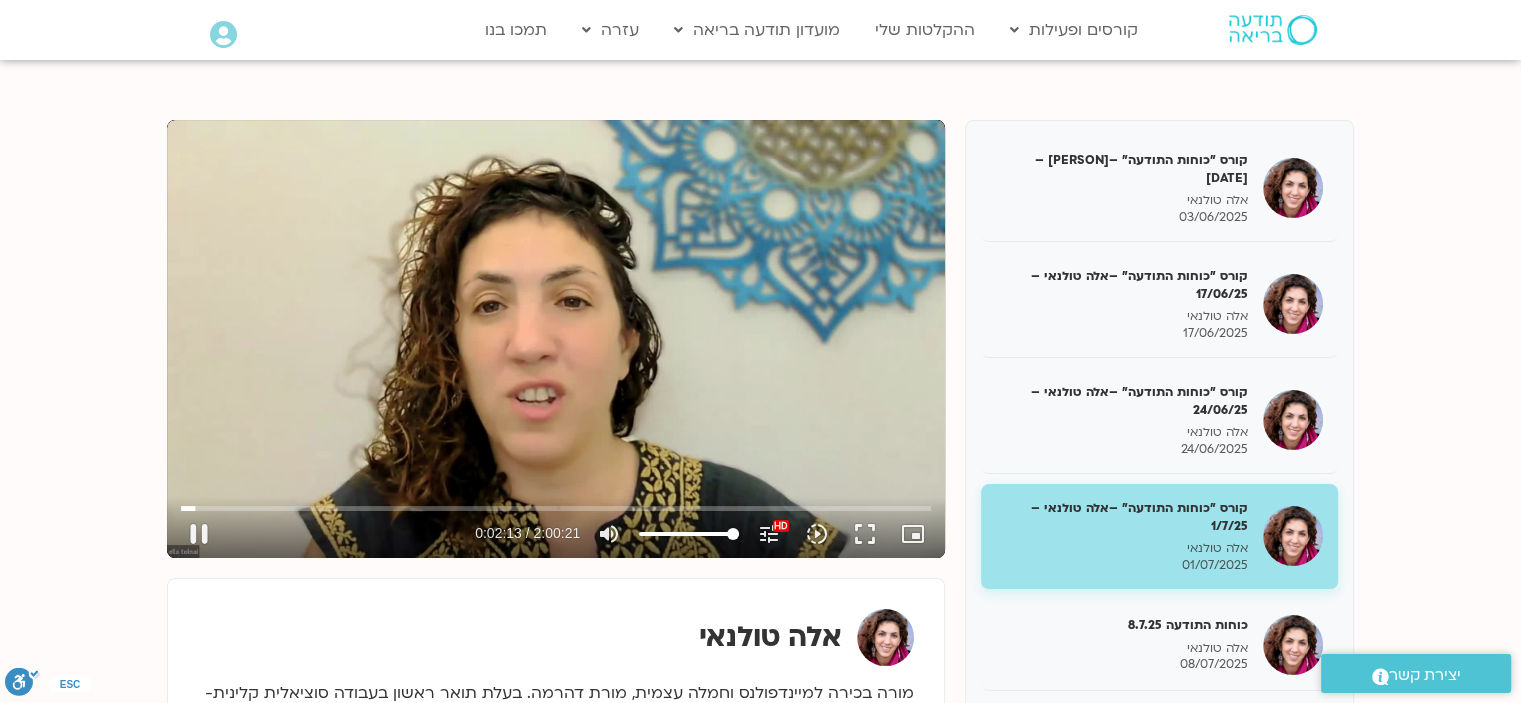 type on "133.15453" 